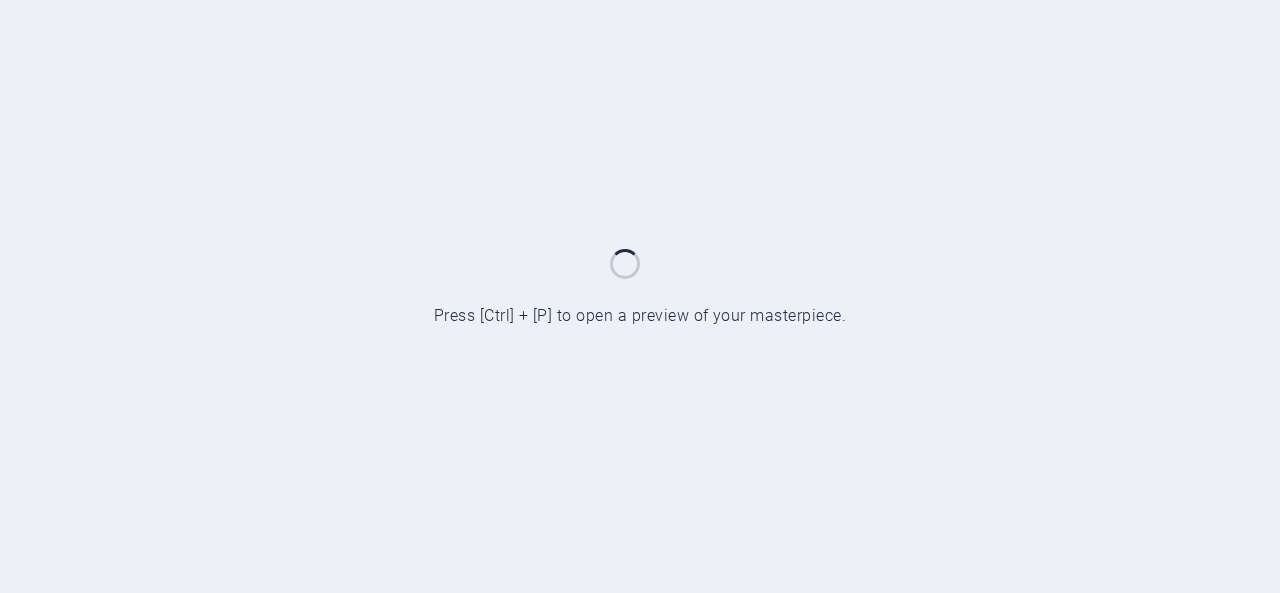 scroll, scrollTop: 0, scrollLeft: 0, axis: both 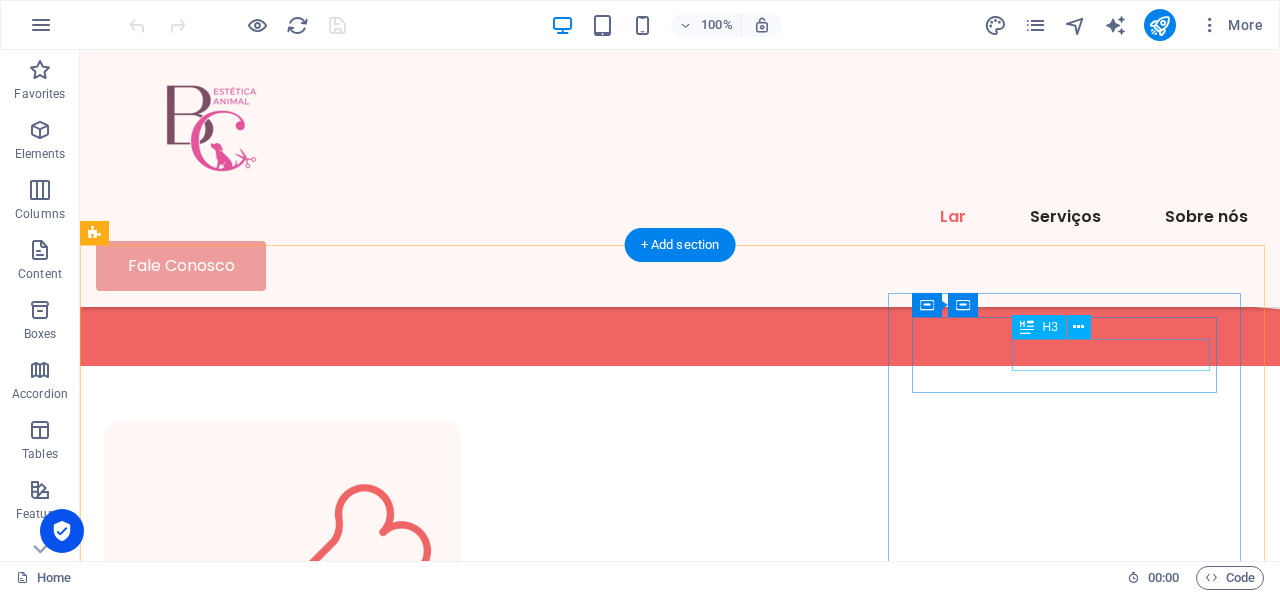 click on "Cachorro-táxi" at bounding box center [294, 2215] 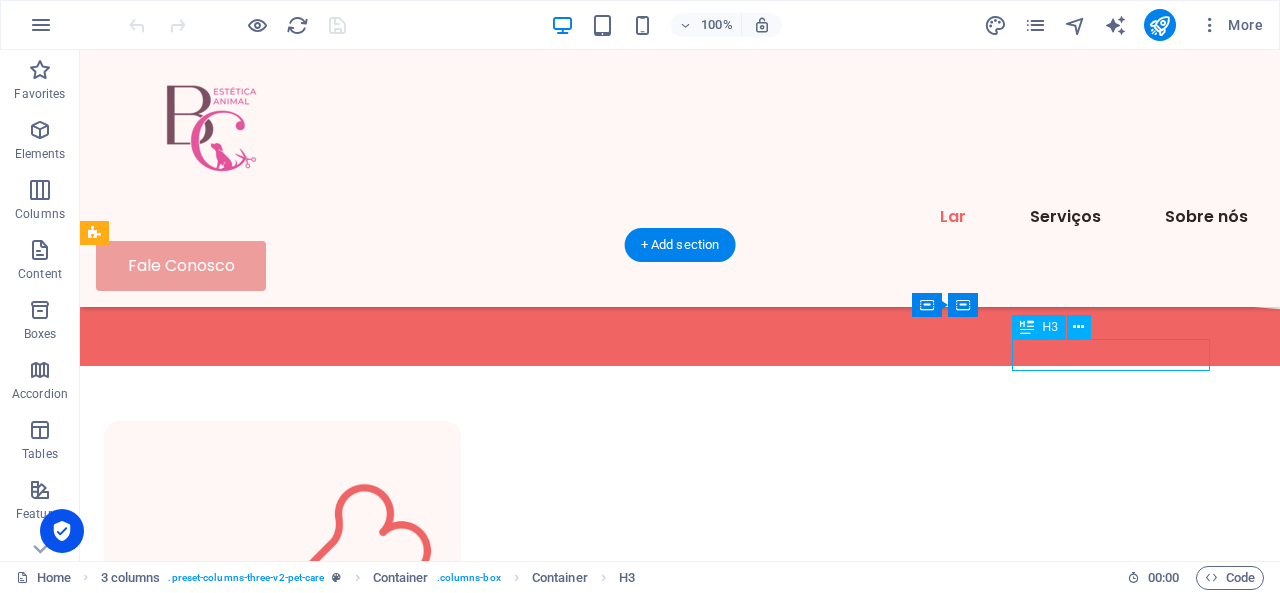 click on "Cachorro-táxi" at bounding box center [294, 2215] 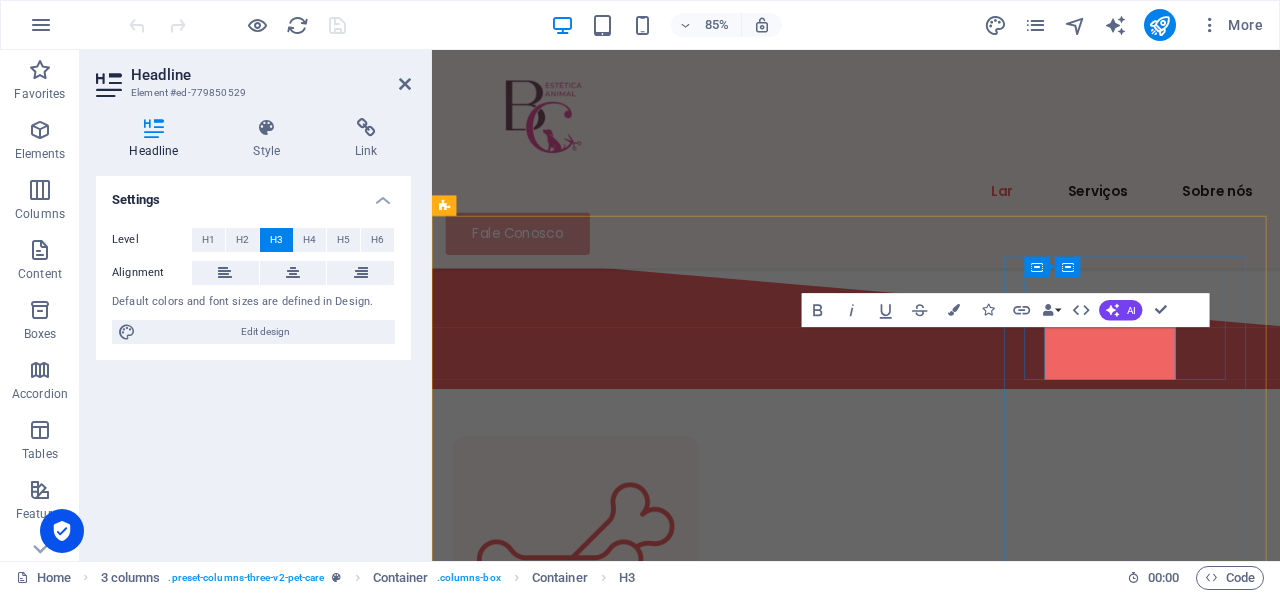 type 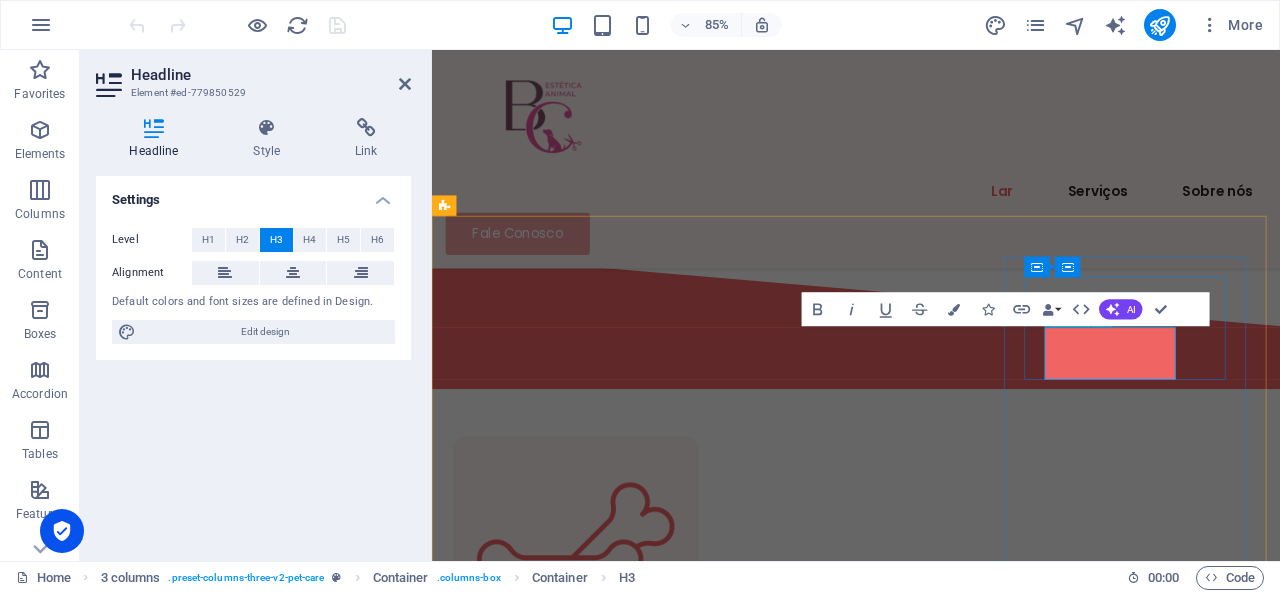 scroll, scrollTop: 0, scrollLeft: 0, axis: both 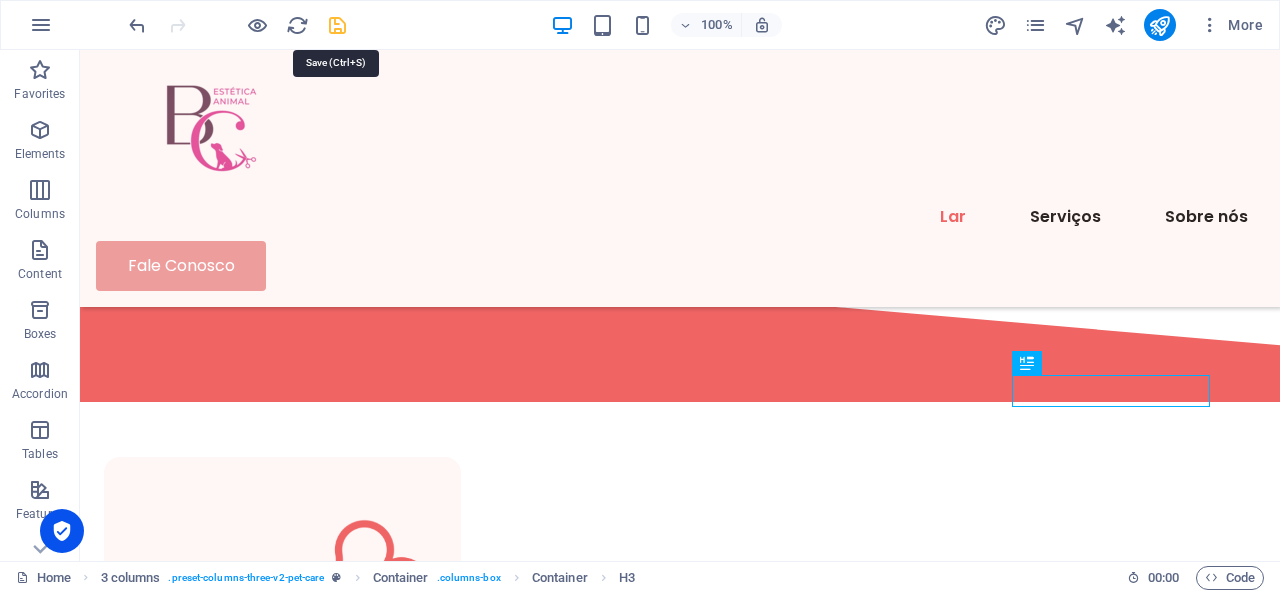 click at bounding box center [337, 25] 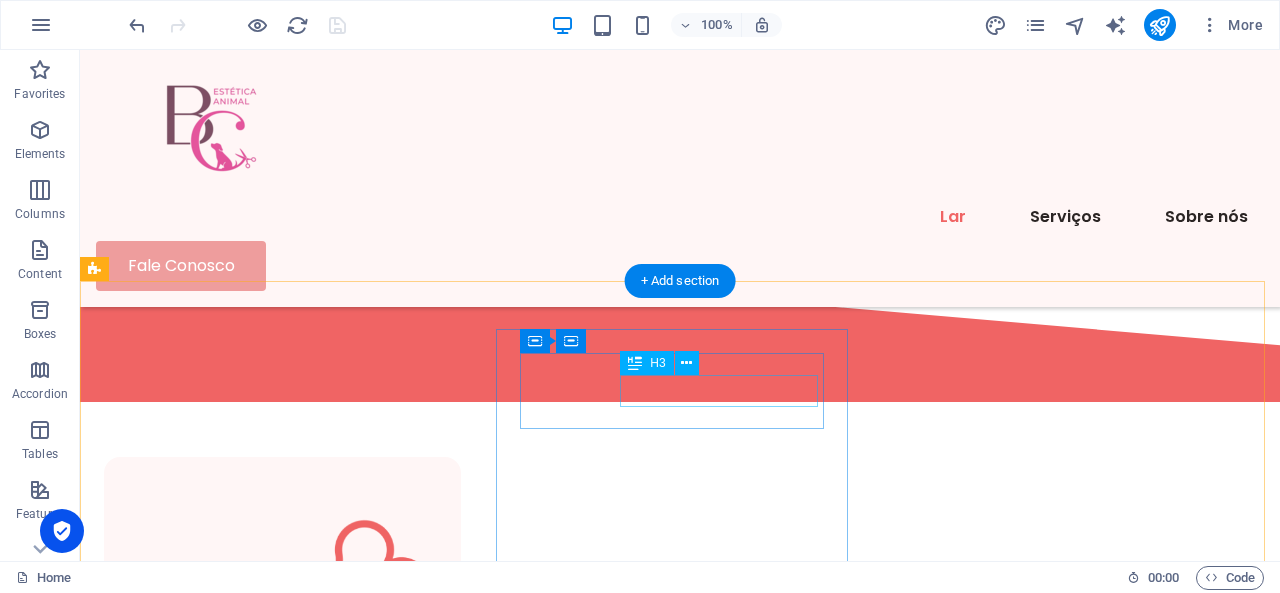 click on "Asseio" at bounding box center (294, 1528) 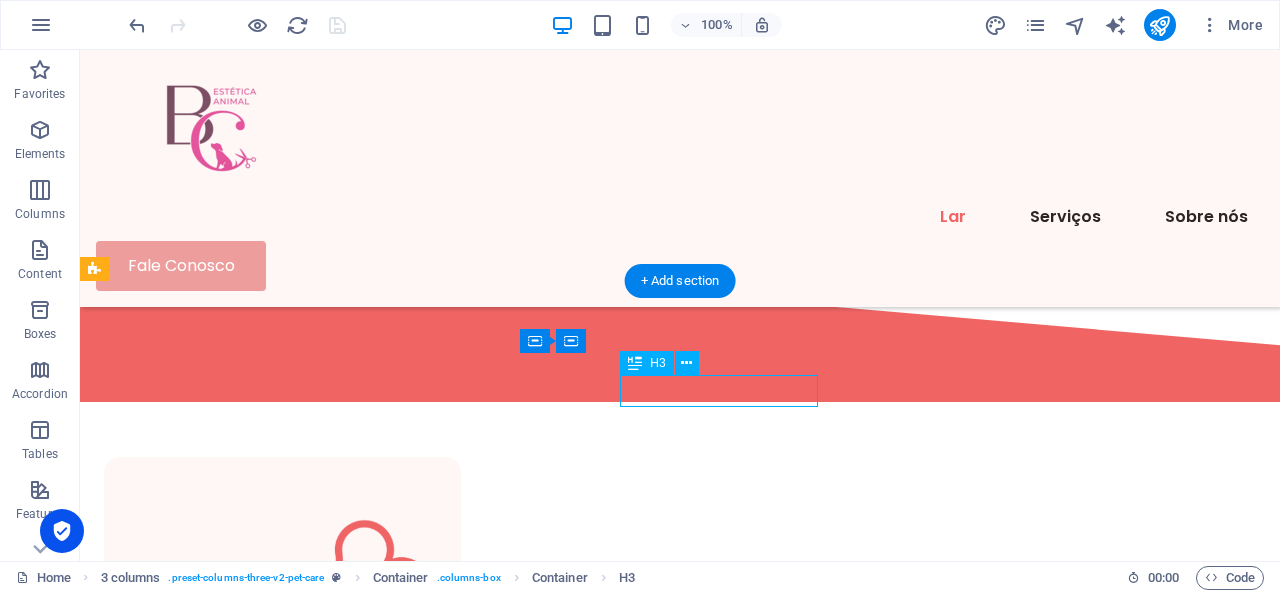 click on "Asseio" at bounding box center (294, 1528) 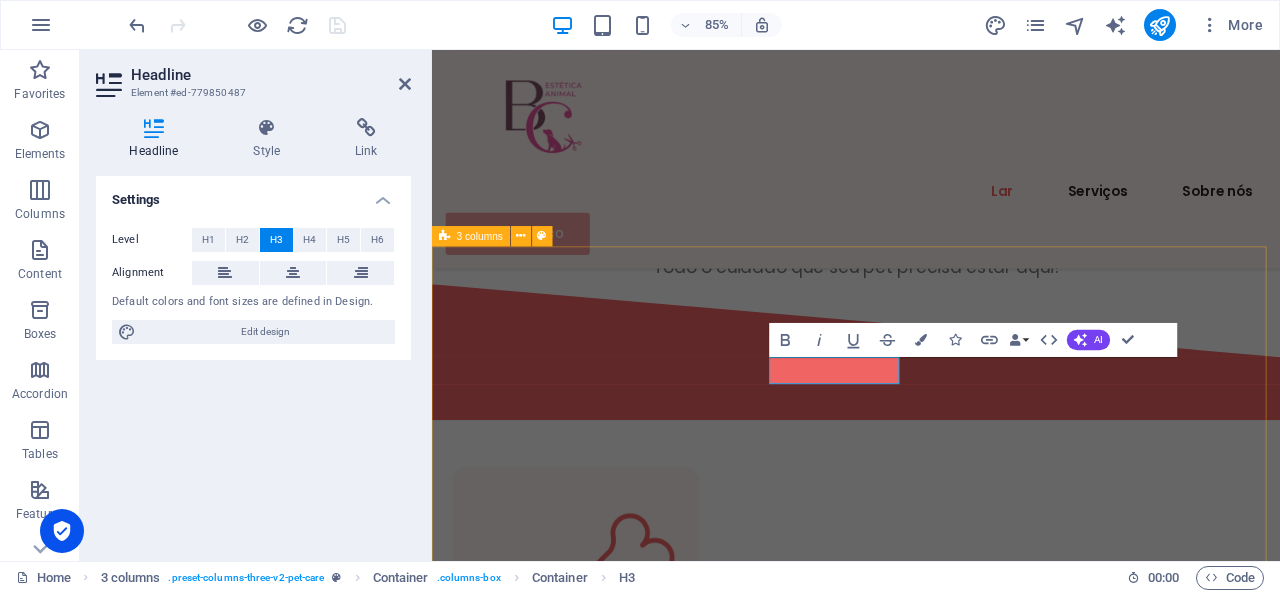 scroll, scrollTop: 0, scrollLeft: 0, axis: both 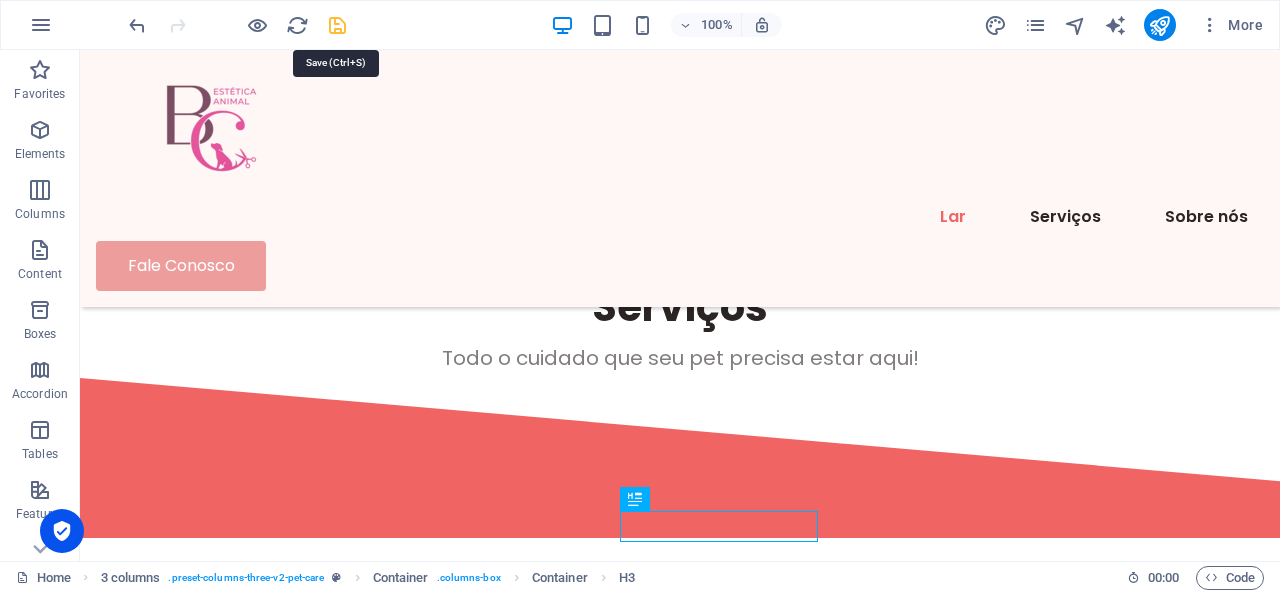 click at bounding box center (337, 25) 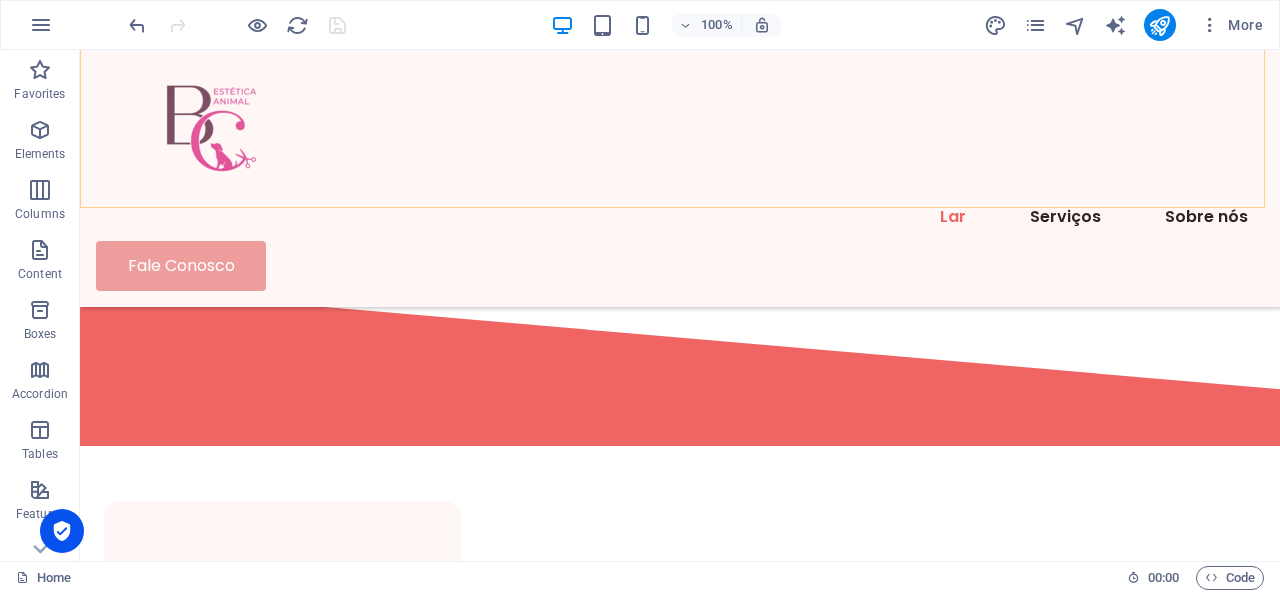 scroll, scrollTop: 728, scrollLeft: 0, axis: vertical 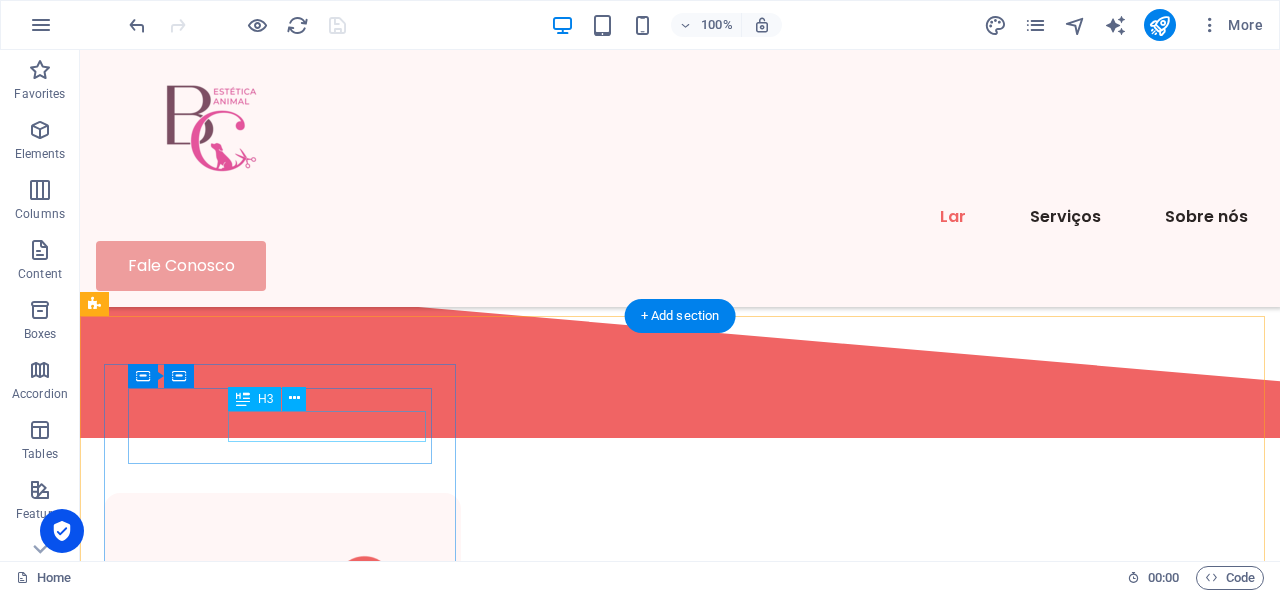 click on "Nutricional" at bounding box center (294, 842) 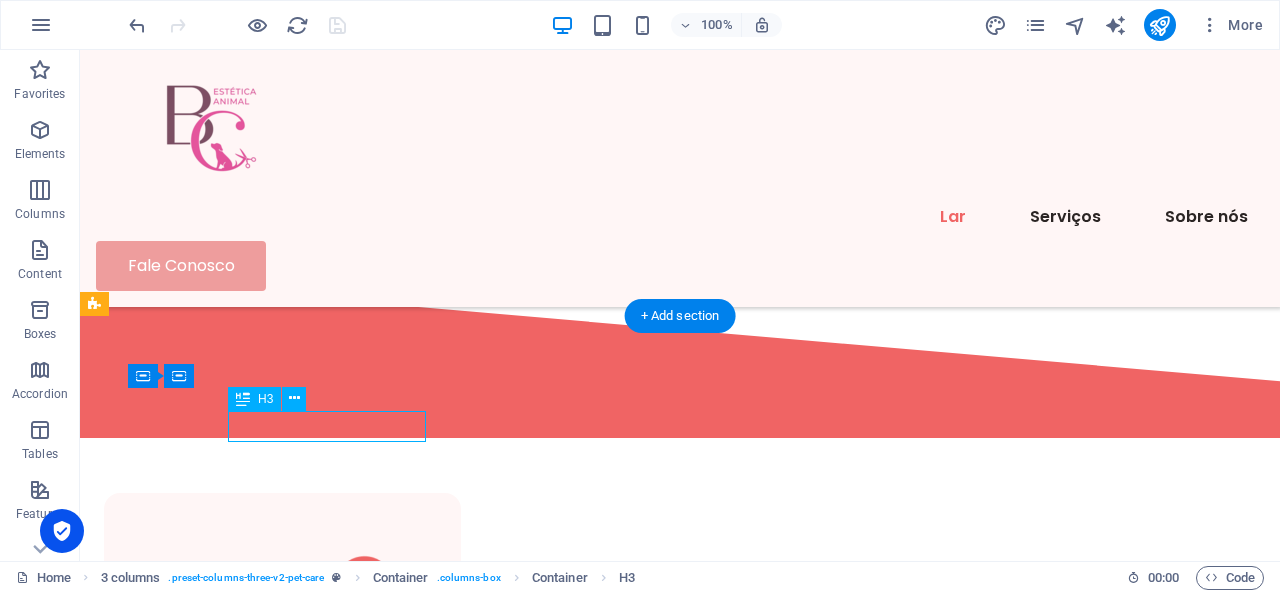 click on "Nutricional" at bounding box center (294, 842) 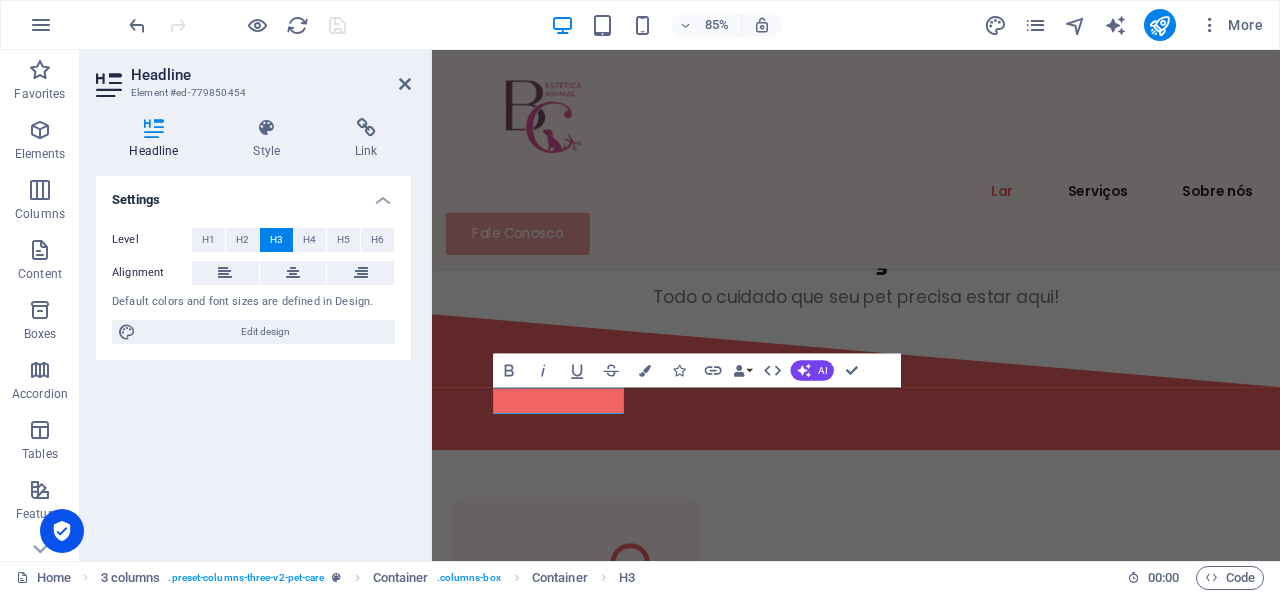 scroll, scrollTop: 0, scrollLeft: 0, axis: both 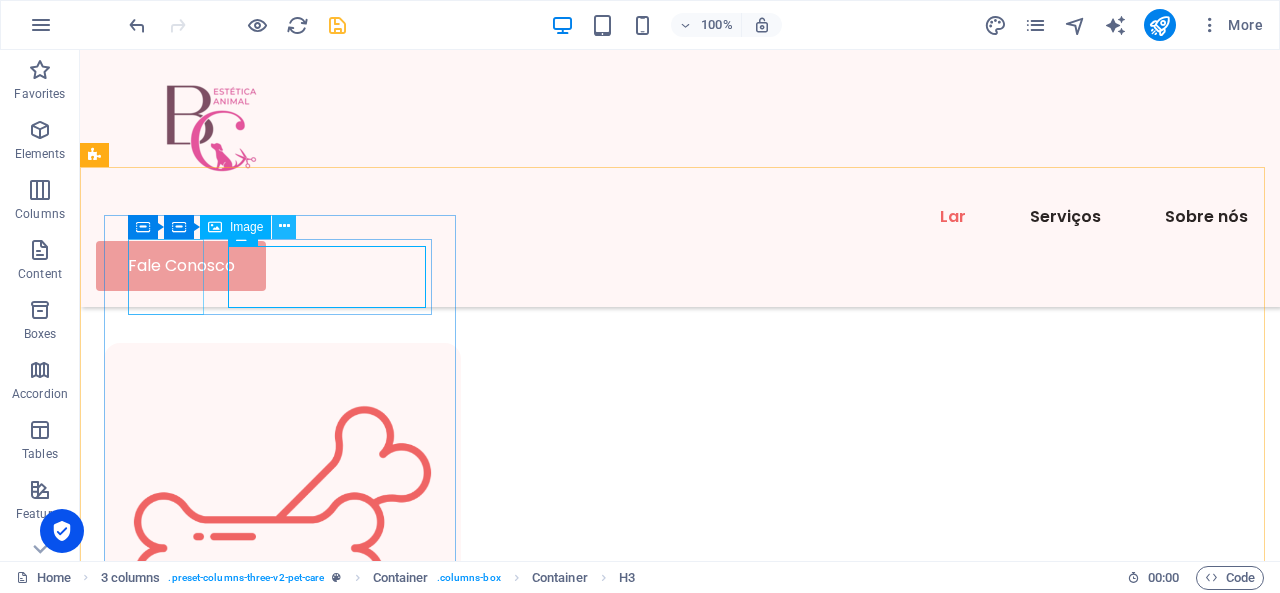 click at bounding box center (284, 227) 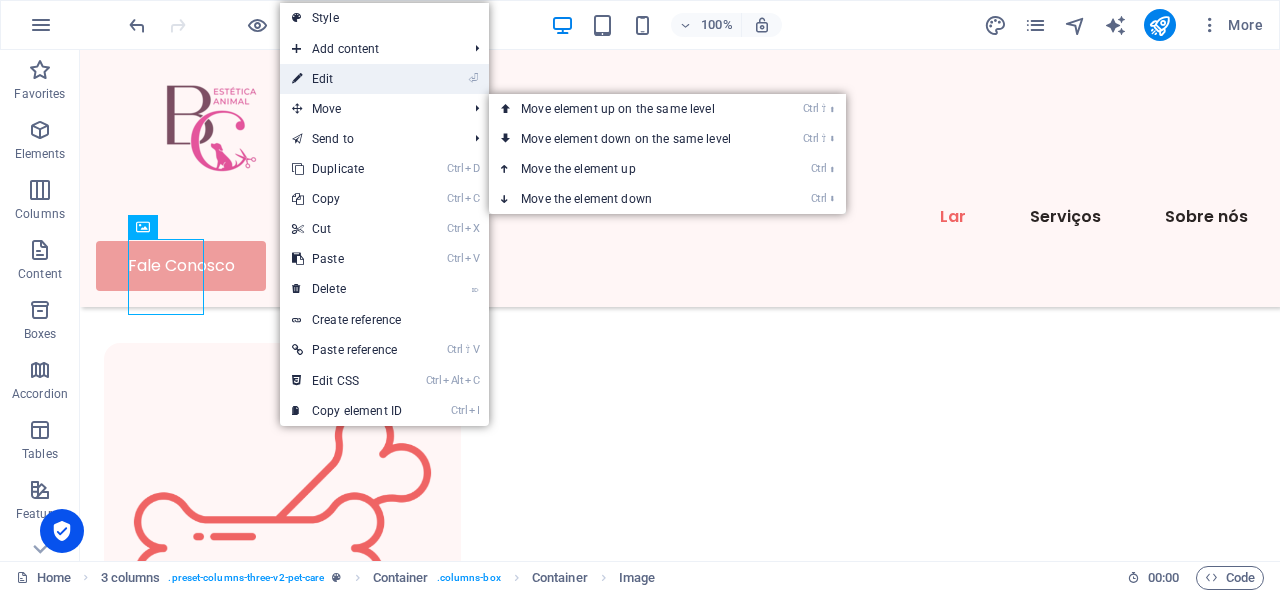 click on "⏎  Edit" at bounding box center [347, 79] 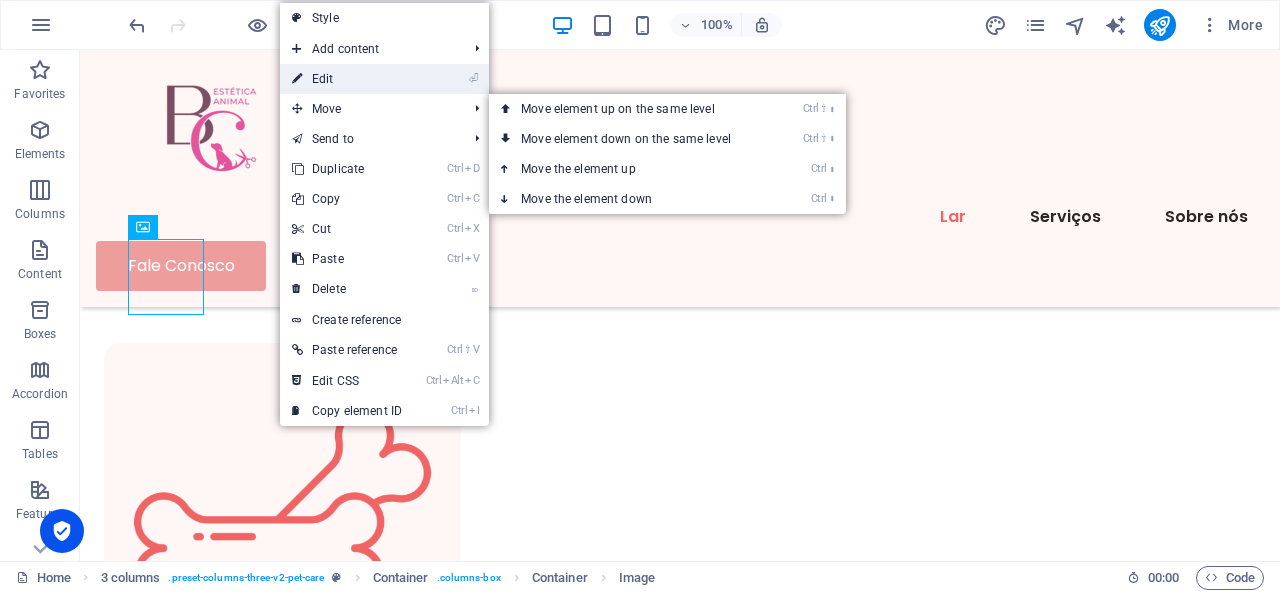 select on "%" 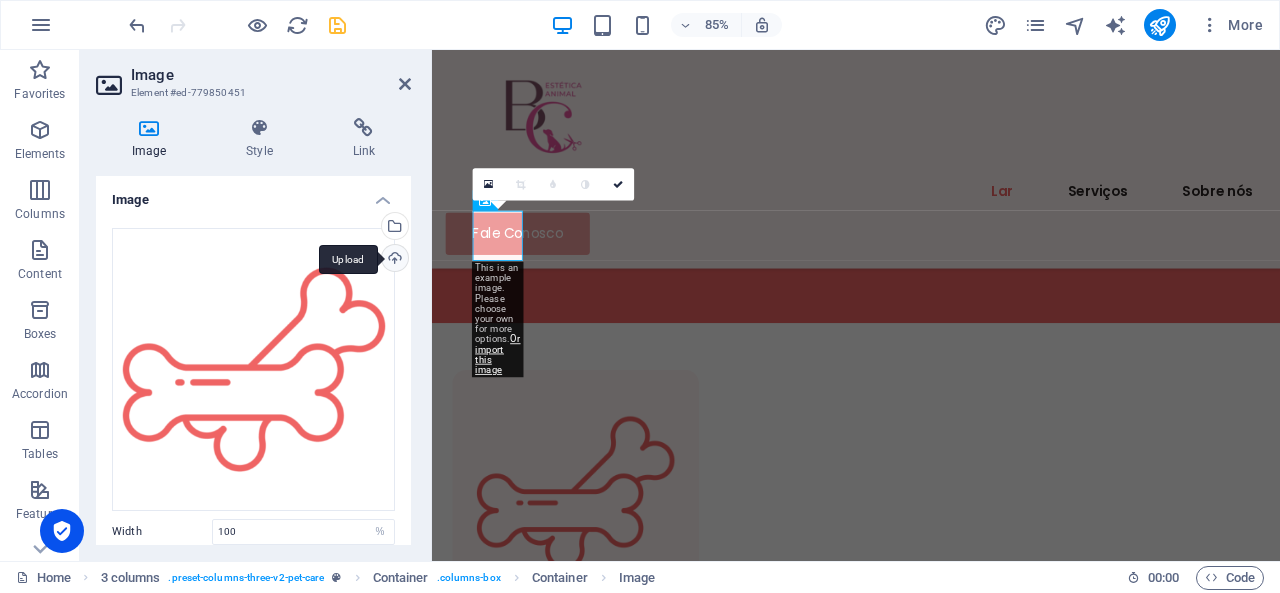 click on "Upload" at bounding box center [393, 260] 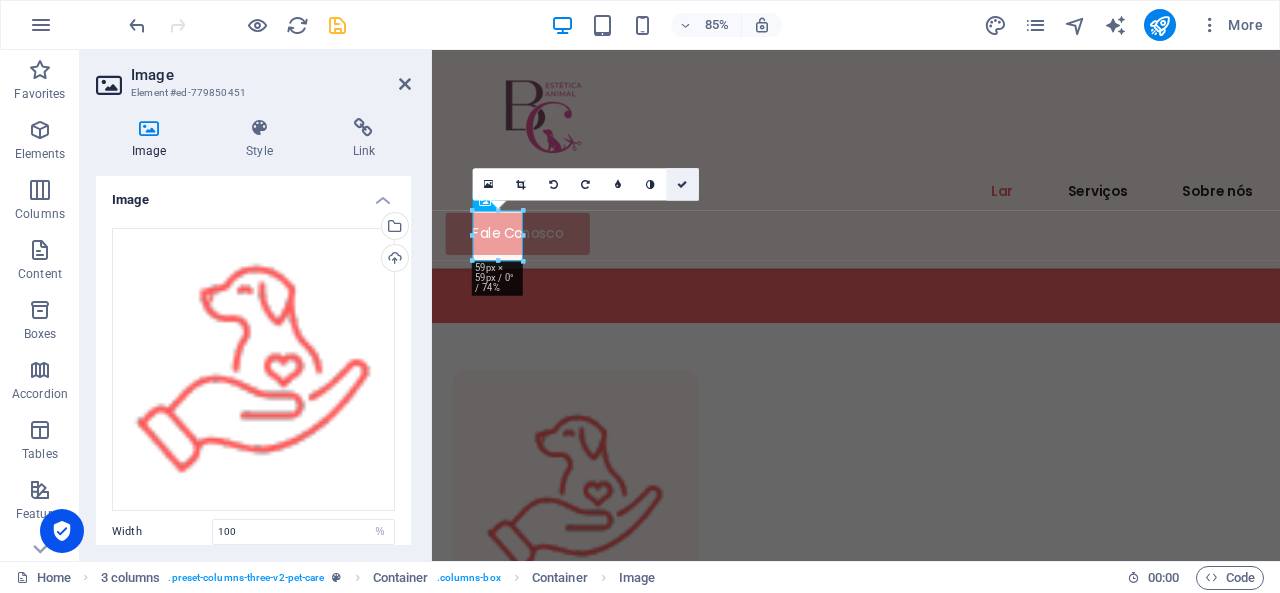 click at bounding box center (683, 184) 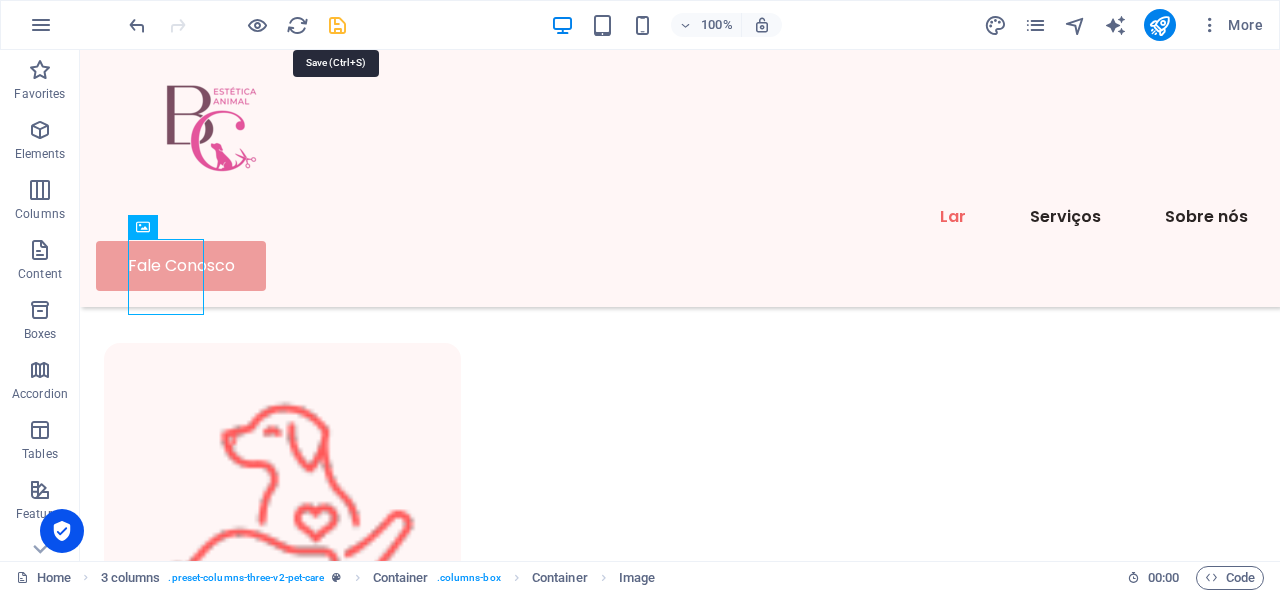 click at bounding box center [337, 25] 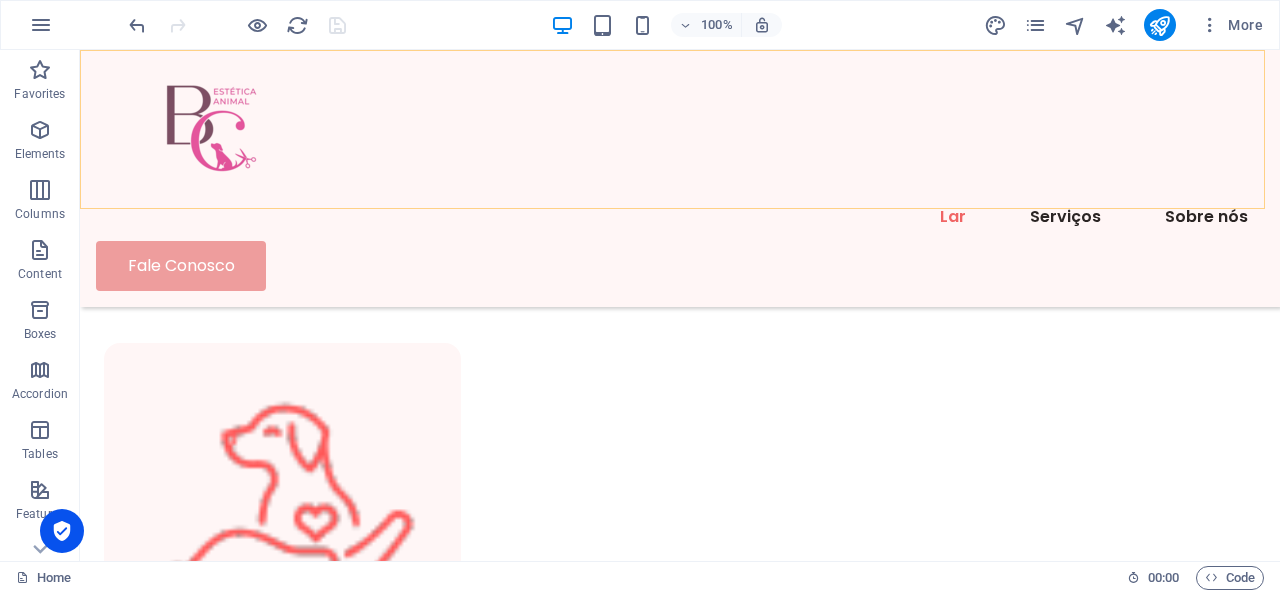 scroll, scrollTop: 1078, scrollLeft: 0, axis: vertical 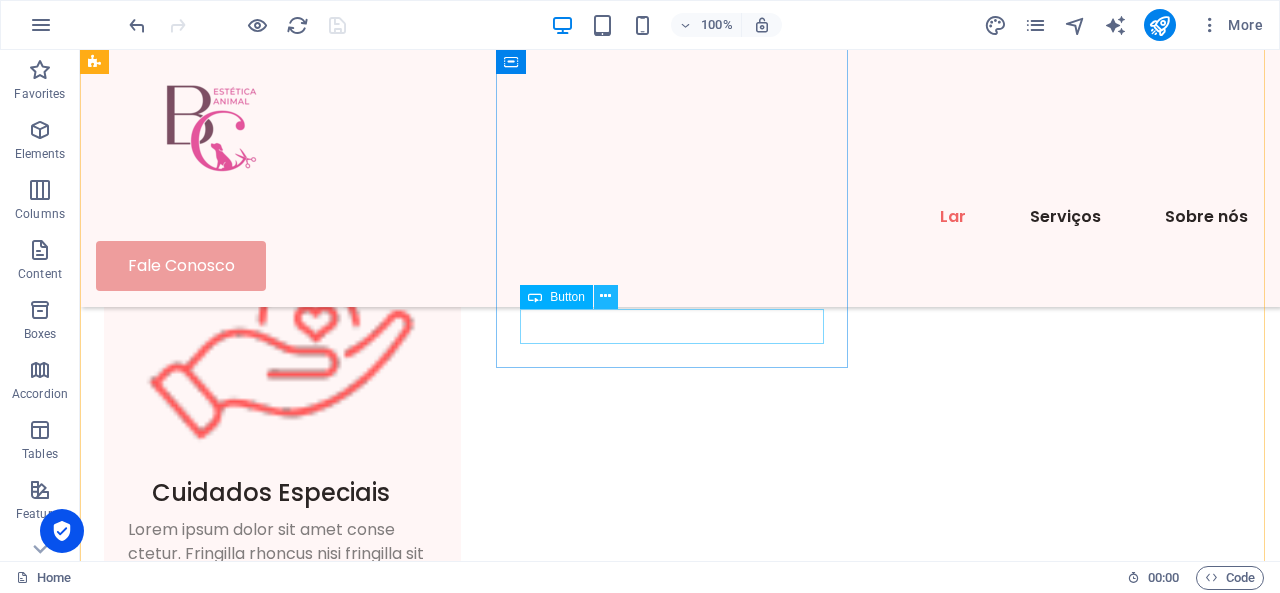 click at bounding box center [605, 296] 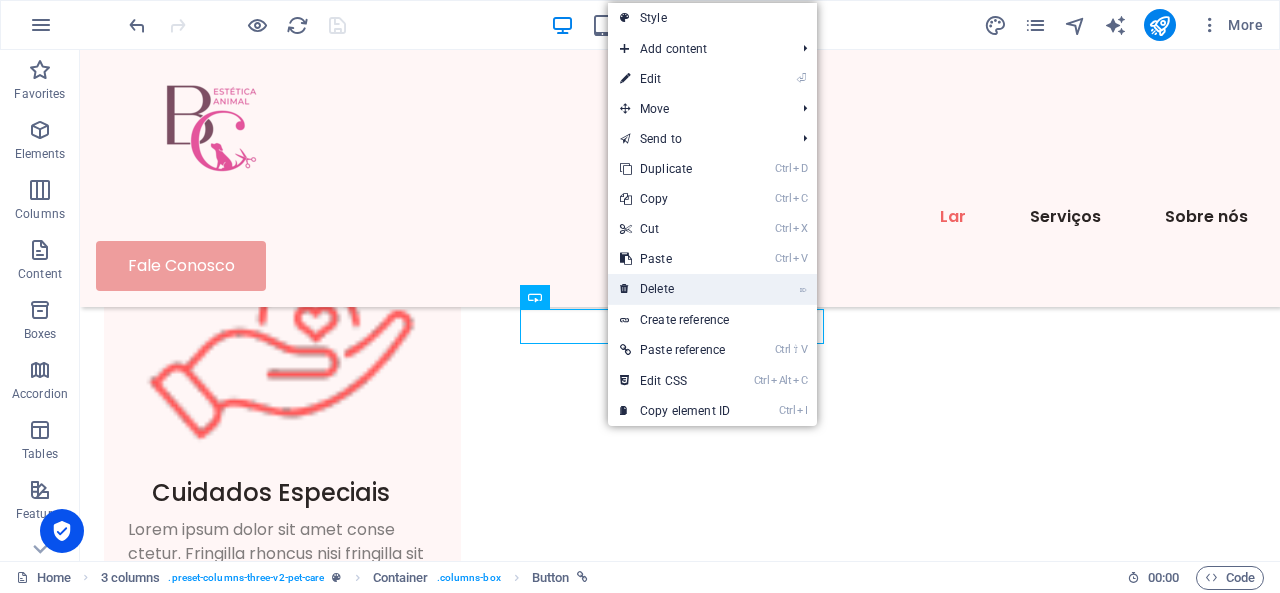 click on "⌦  Delete" at bounding box center (675, 289) 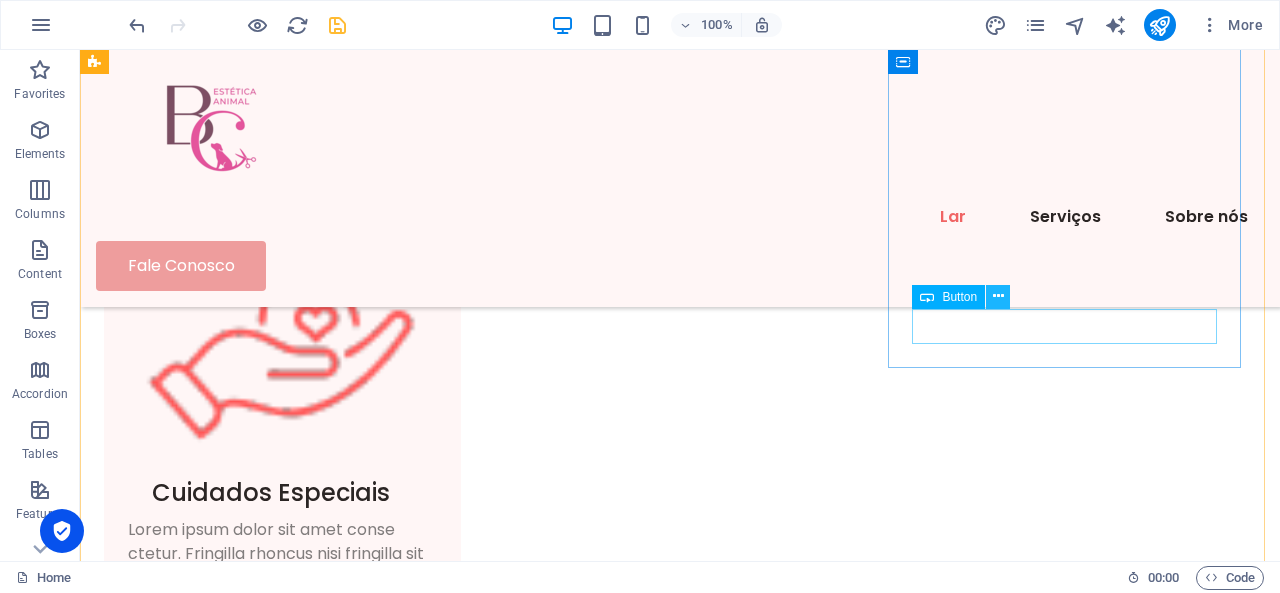 click at bounding box center (998, 296) 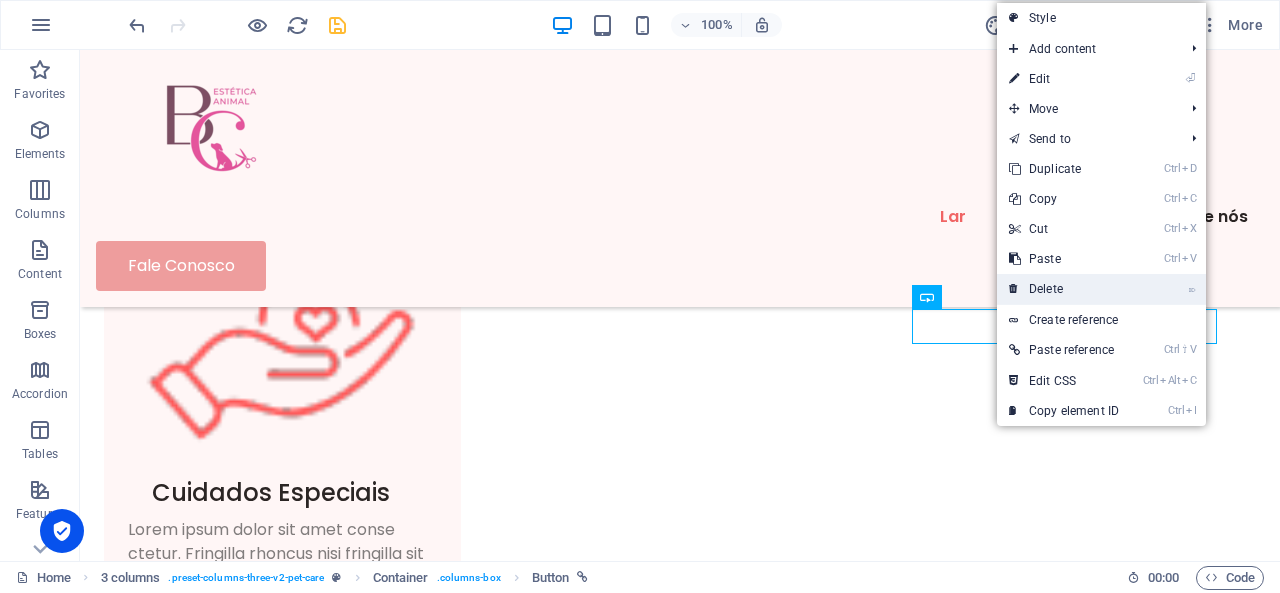 click on "⌦  Delete" at bounding box center [1064, 289] 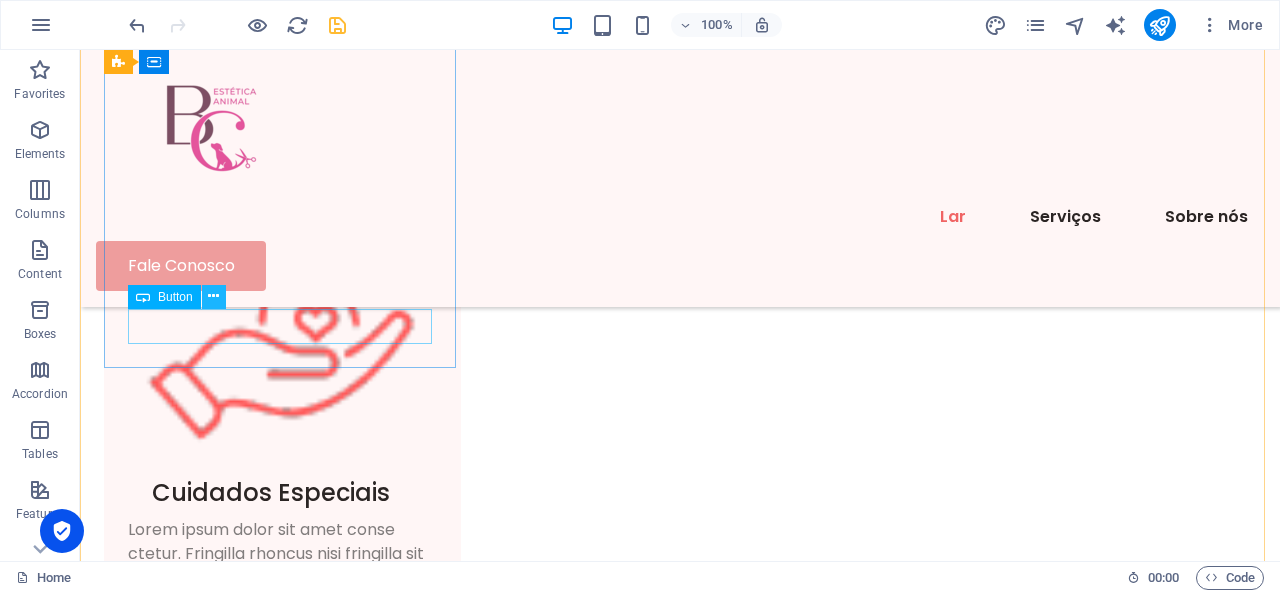 click at bounding box center (213, 296) 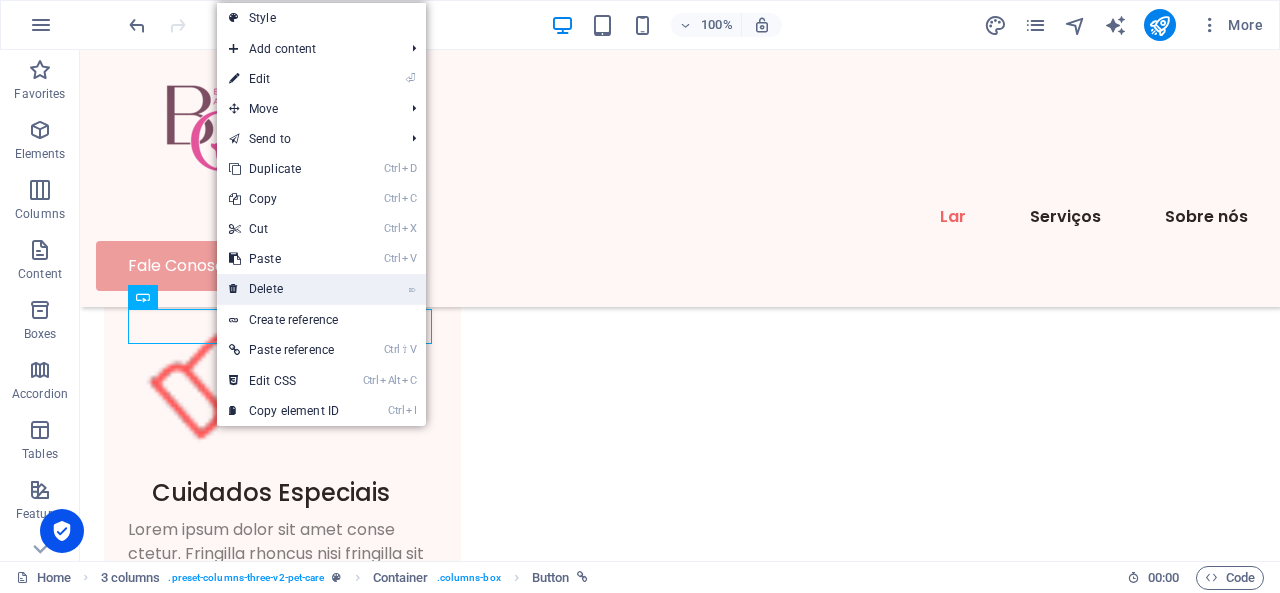click on "⌦  Delete" at bounding box center [284, 289] 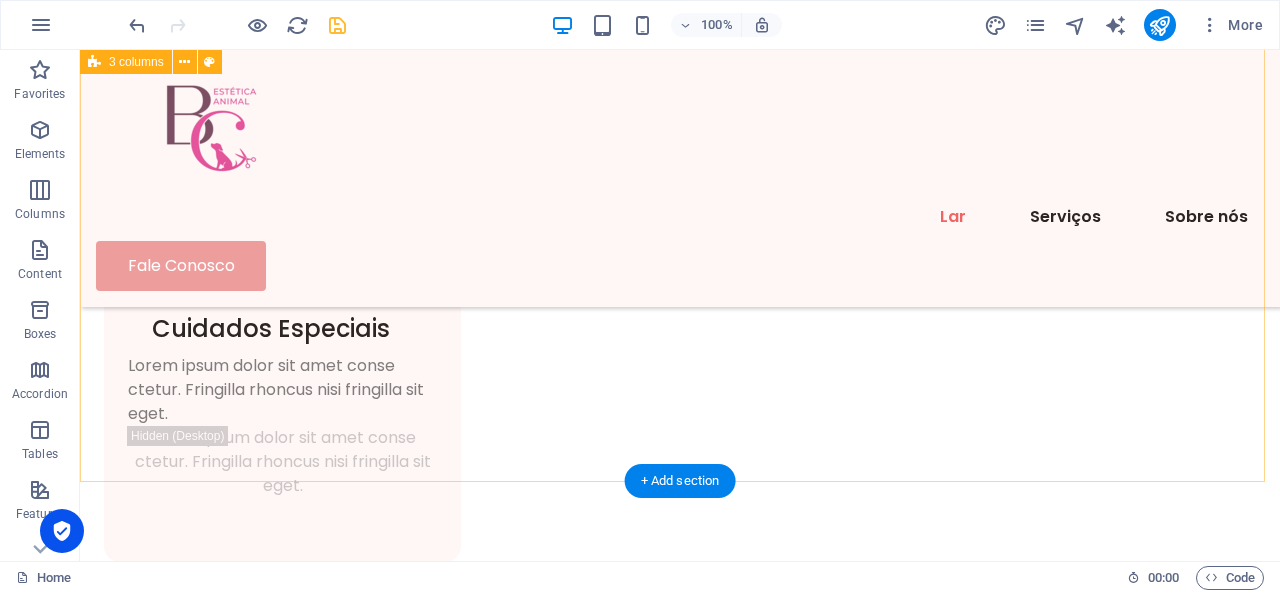 scroll, scrollTop: 842, scrollLeft: 0, axis: vertical 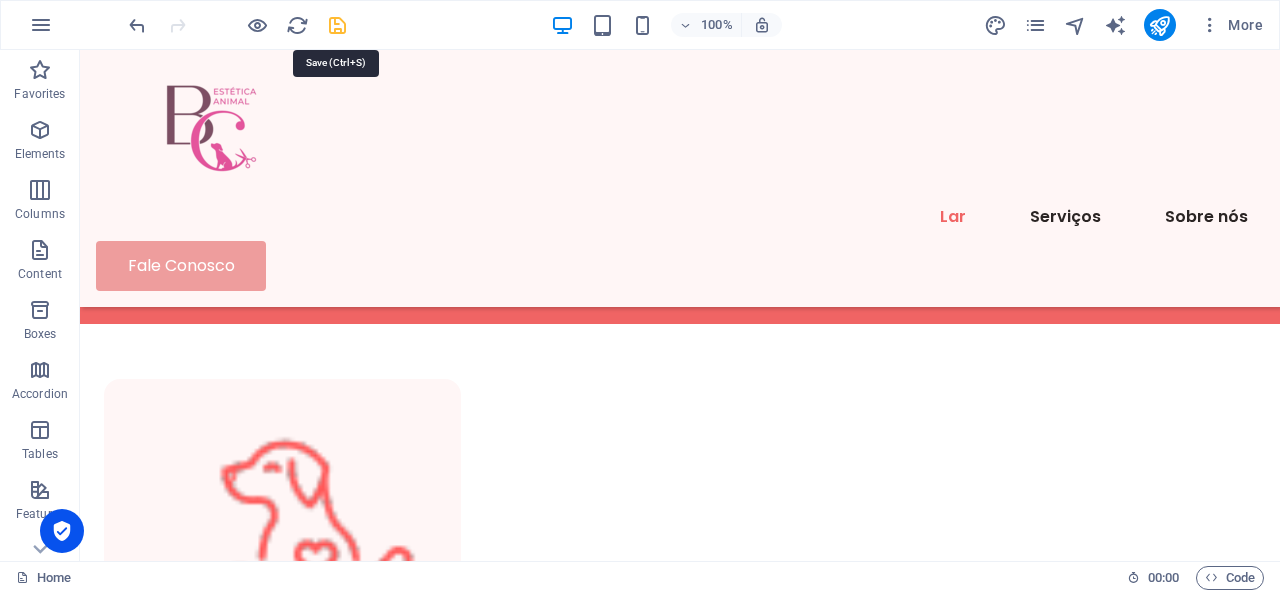click at bounding box center [337, 25] 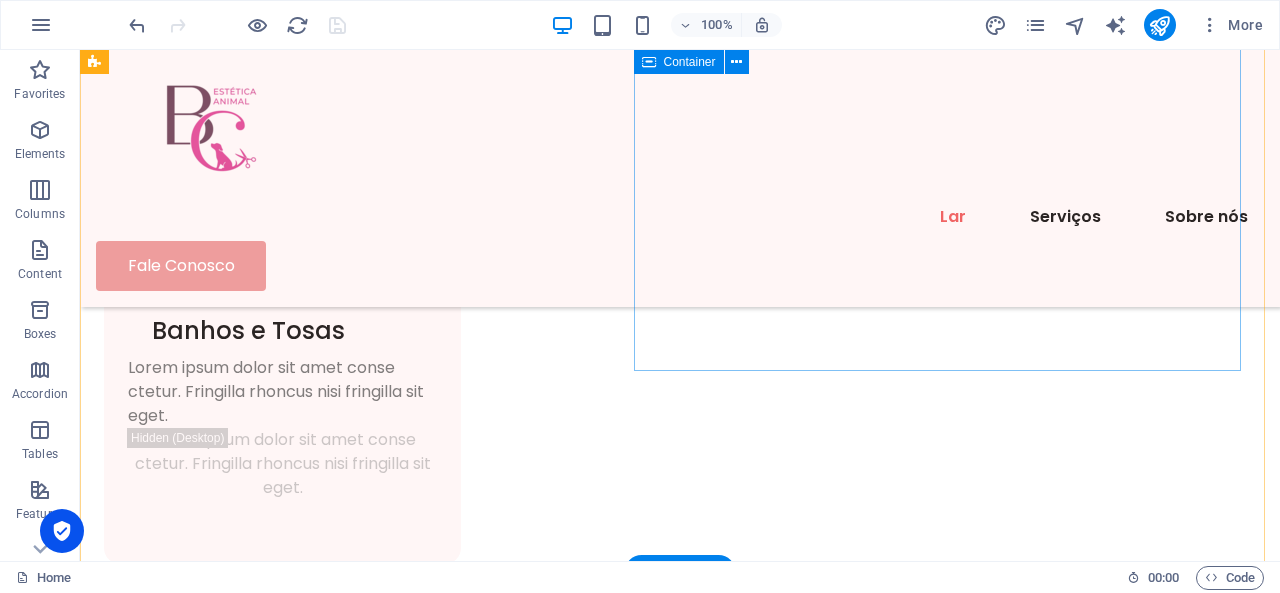 scroll, scrollTop: 2142, scrollLeft: 0, axis: vertical 